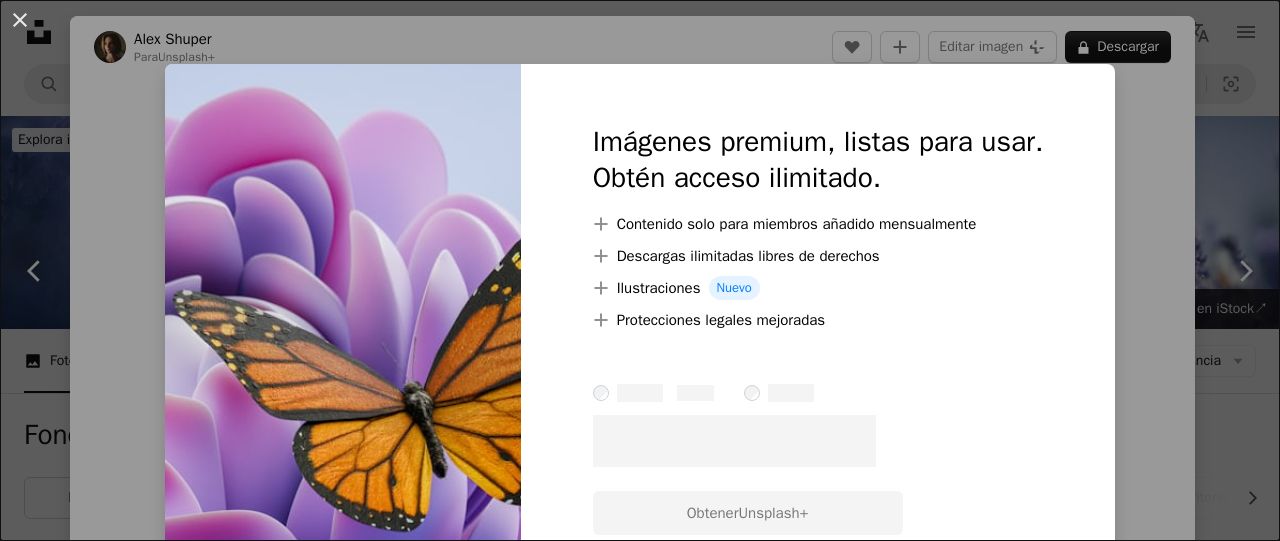 scroll, scrollTop: 2147, scrollLeft: 0, axis: vertical 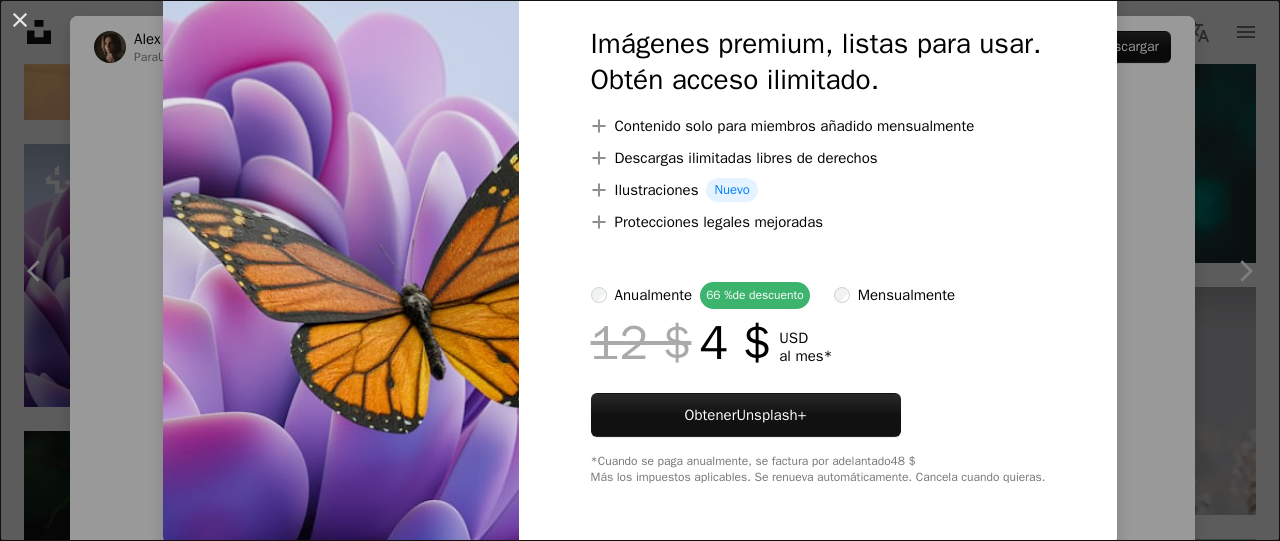 click on "An X shape Imágenes premium, listas para usar. Obtén acceso ilimitado. A plus sign Contenido solo para miembros añadido mensualmente A plus sign Descargas ilimitadas libres de derechos A plus sign Ilustraciones  Nuevo A plus sign Protecciones legales mejoradas anualmente 66 %  de descuento mensualmente 12 $   4 $ USD al mes * Obtener  Unsplash+ *Cuando se paga anualmente, se factura por adelantado  48 $ Más los impuestos aplicables. Se renueva automáticamente. Cancela cuando quieras." at bounding box center (640, 270) 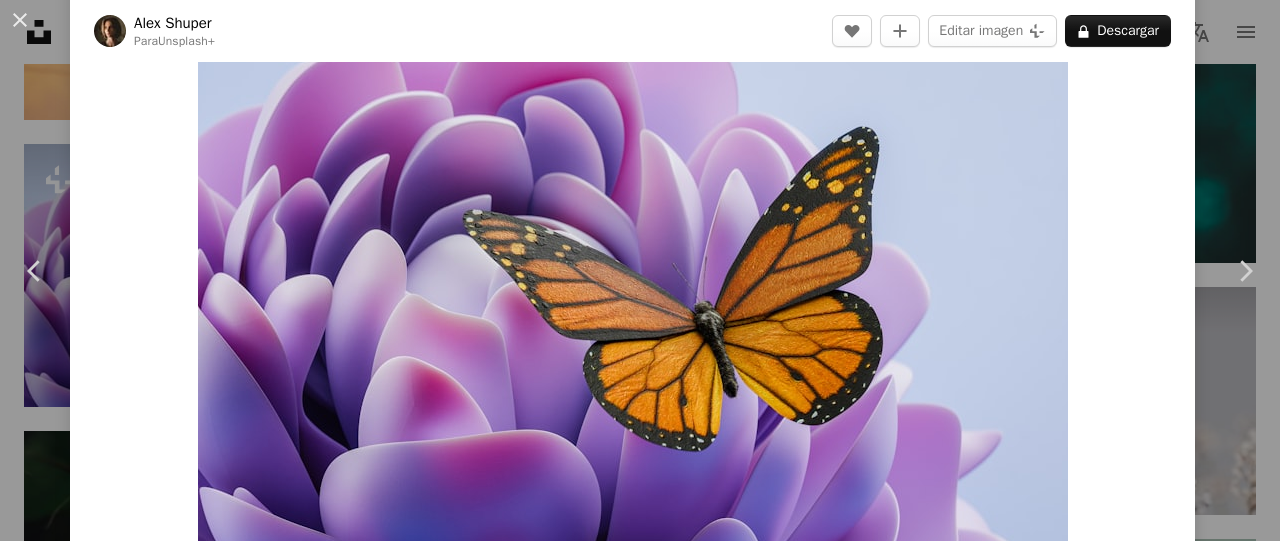 scroll, scrollTop: 106, scrollLeft: 0, axis: vertical 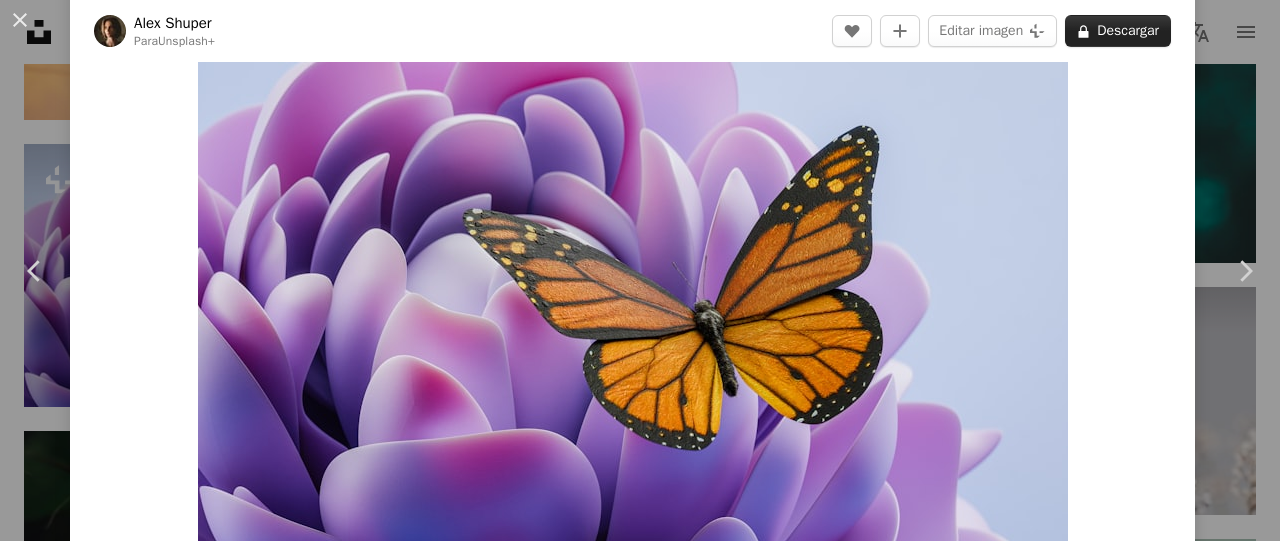 click on "A lock   Descargar" at bounding box center (1118, 31) 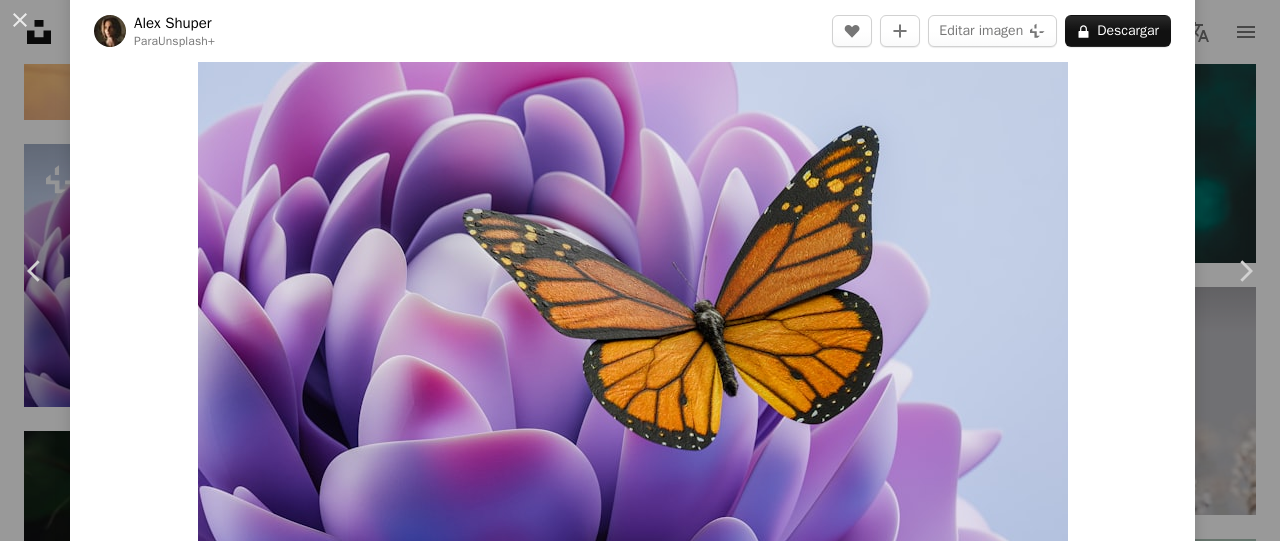 click on "An X shape Imágenes premium, listas para usar. Obtén acceso ilimitado. A plus sign Contenido solo para miembros añadido mensualmente A plus sign Descargas ilimitadas libres de derechos A plus sign Ilustraciones  Nuevo A plus sign Protecciones legales mejoradas anualmente 66 %  de descuento mensualmente 12 $   4 $ USD al mes * Obtener  Unsplash+ *Cuando se paga anualmente, se factura por adelantado  48 $ Más los impuestos aplicables. Se renueva automáticamente. Cancela cuando quieras." at bounding box center (640, 3786) 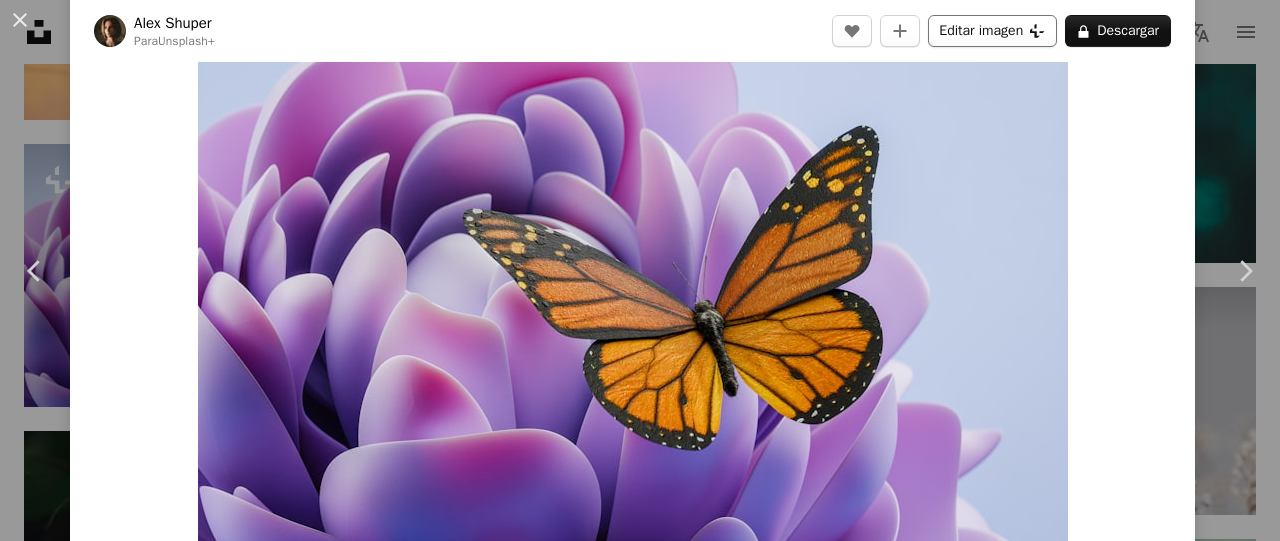click on "Plus sign for Unsplash+" 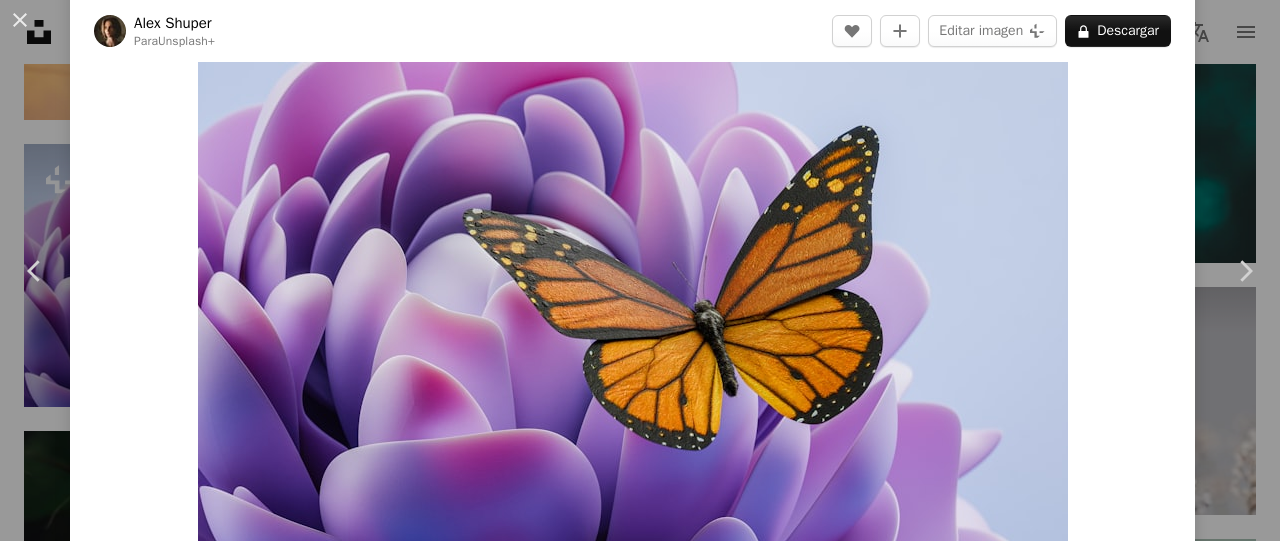 click on "An X shape Imágenes premium, listas para usar. Obtén acceso ilimitado. A plus sign Contenido solo para miembros añadido mensualmente A plus sign Descargas ilimitadas libres de derechos A plus sign Ilustraciones  Nuevo A plus sign Protecciones legales mejoradas anualmente 66 %  de descuento mensualmente 12 $   4 $ USD al mes * Obtener  Unsplash+ *Cuando se paga anualmente, se factura por adelantado  48 $ Más los impuestos aplicables. Se renueva automáticamente. Cancela cuando quieras." at bounding box center (640, 3786) 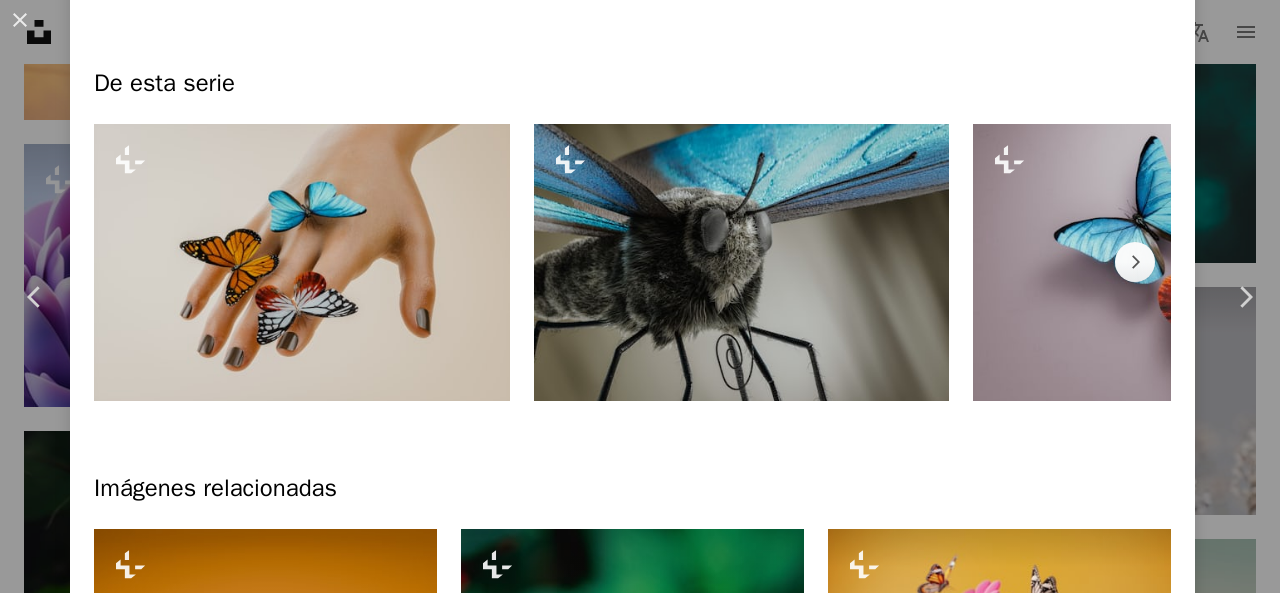 scroll, scrollTop: 896, scrollLeft: 0, axis: vertical 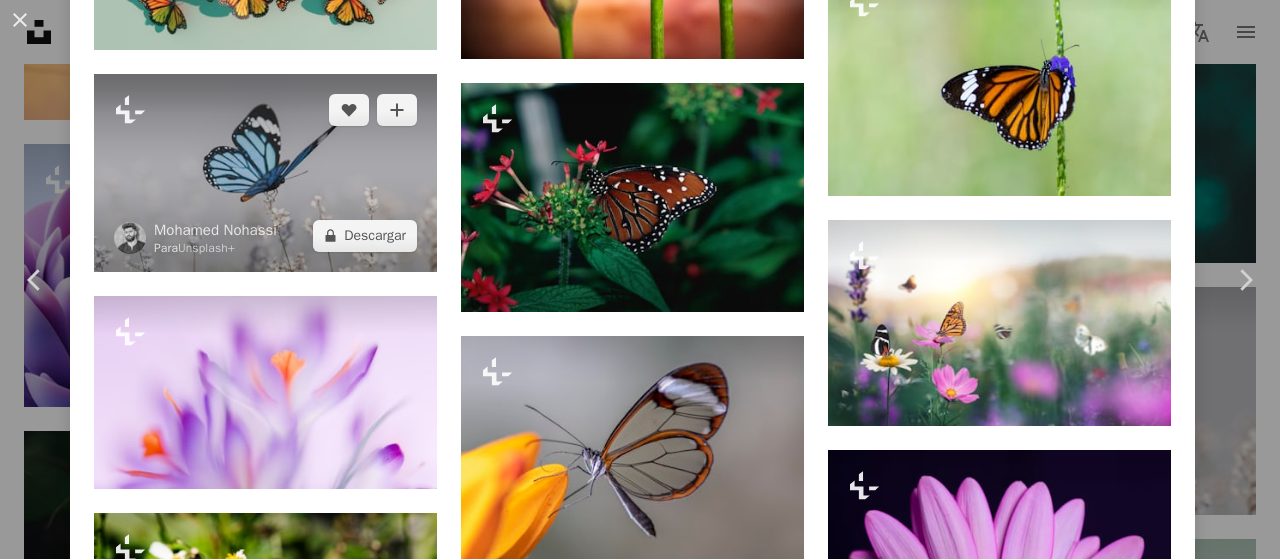 click at bounding box center [265, 173] 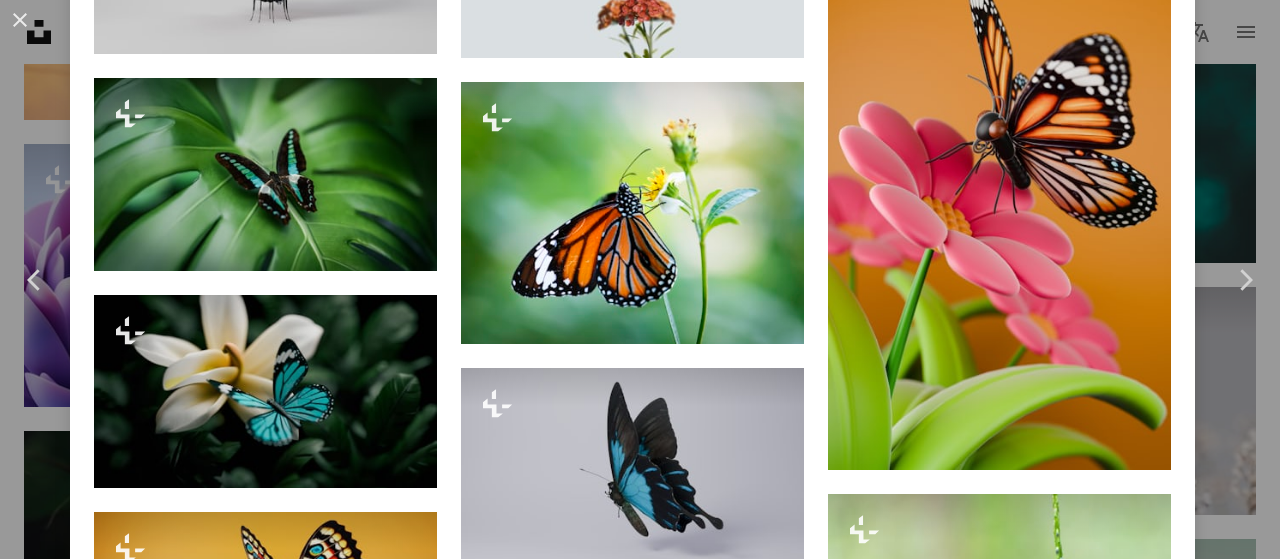 scroll, scrollTop: 1863, scrollLeft: 0, axis: vertical 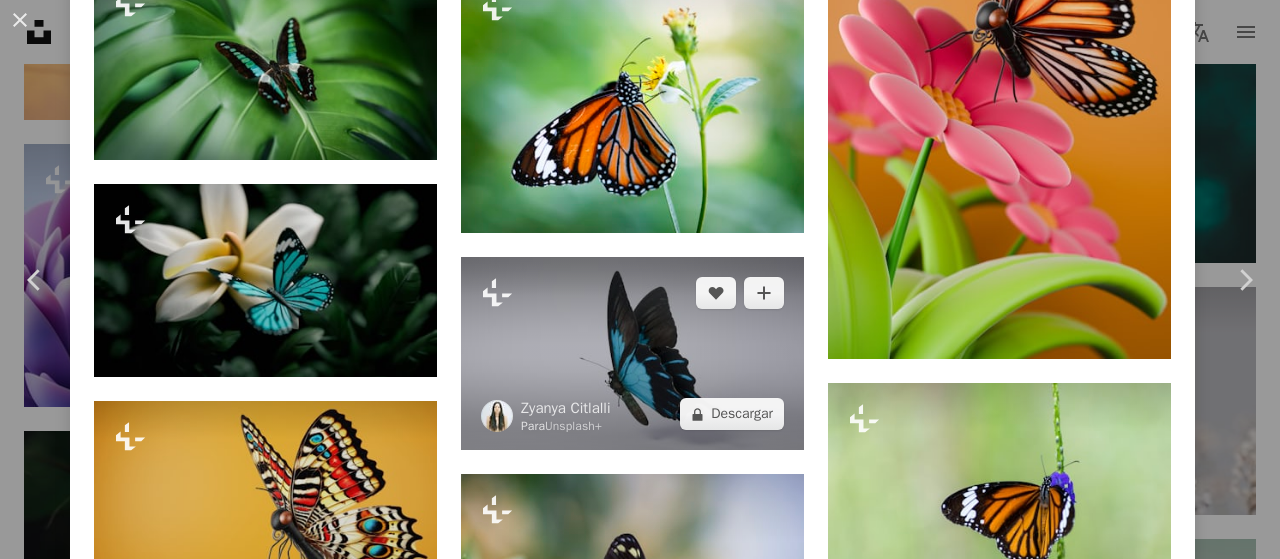 click at bounding box center (632, 353) 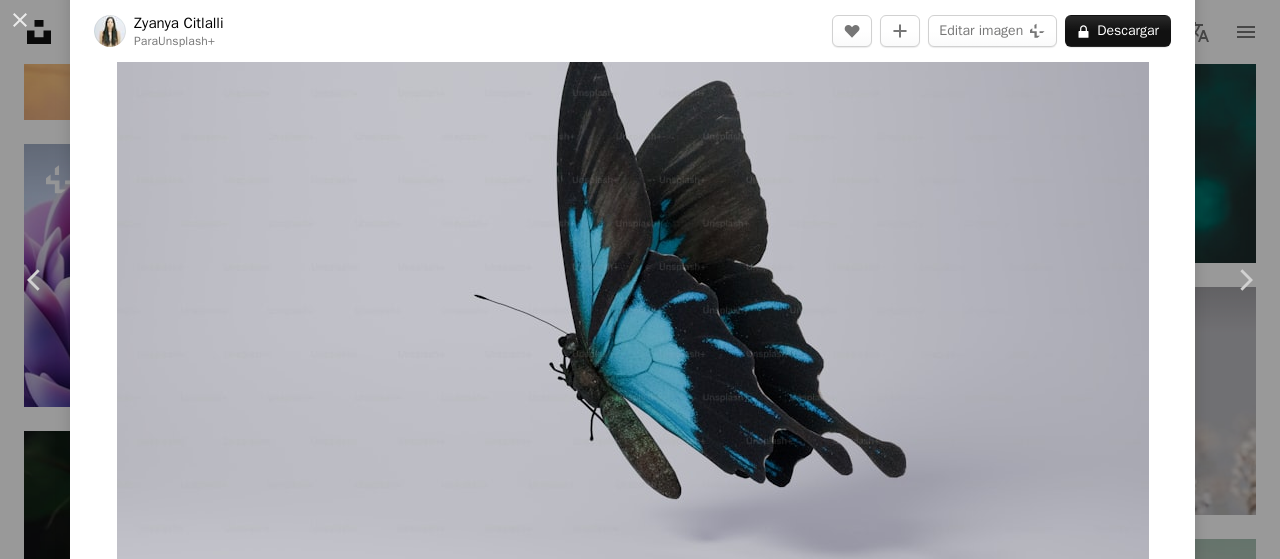 scroll, scrollTop: 98, scrollLeft: 0, axis: vertical 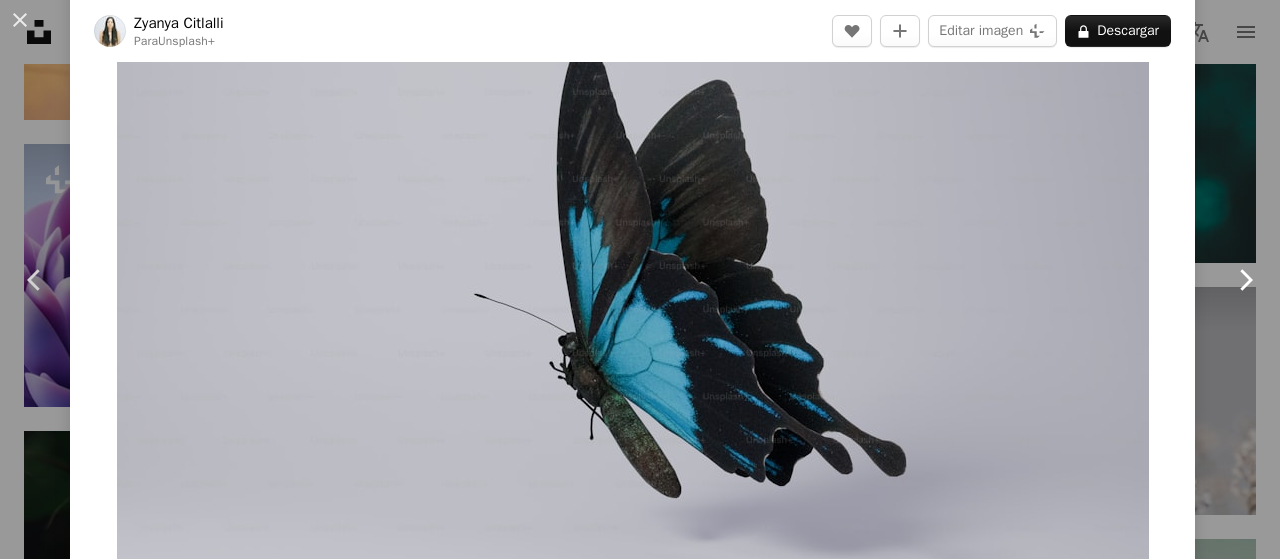 click on "Chevron right" at bounding box center [1245, 280] 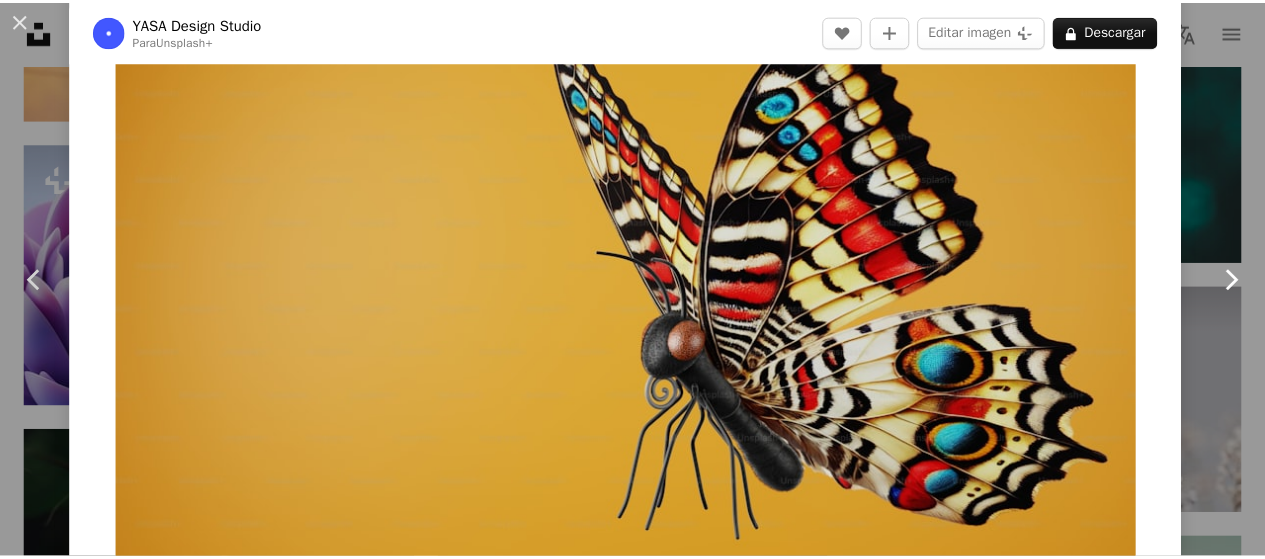scroll, scrollTop: 0, scrollLeft: 0, axis: both 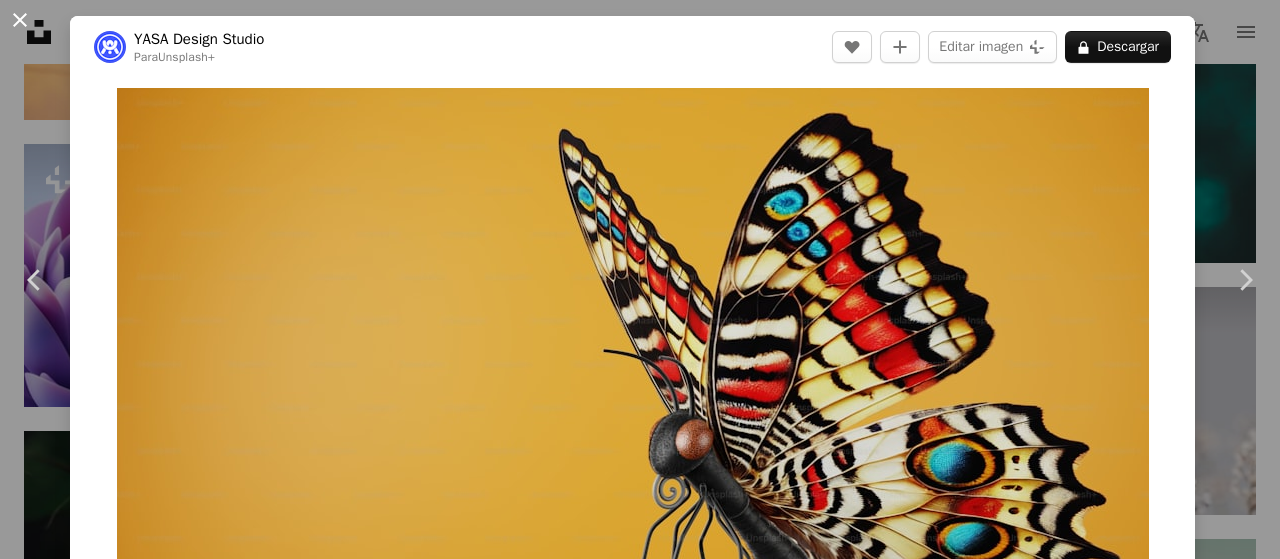 click on "An X shape" at bounding box center (20, 20) 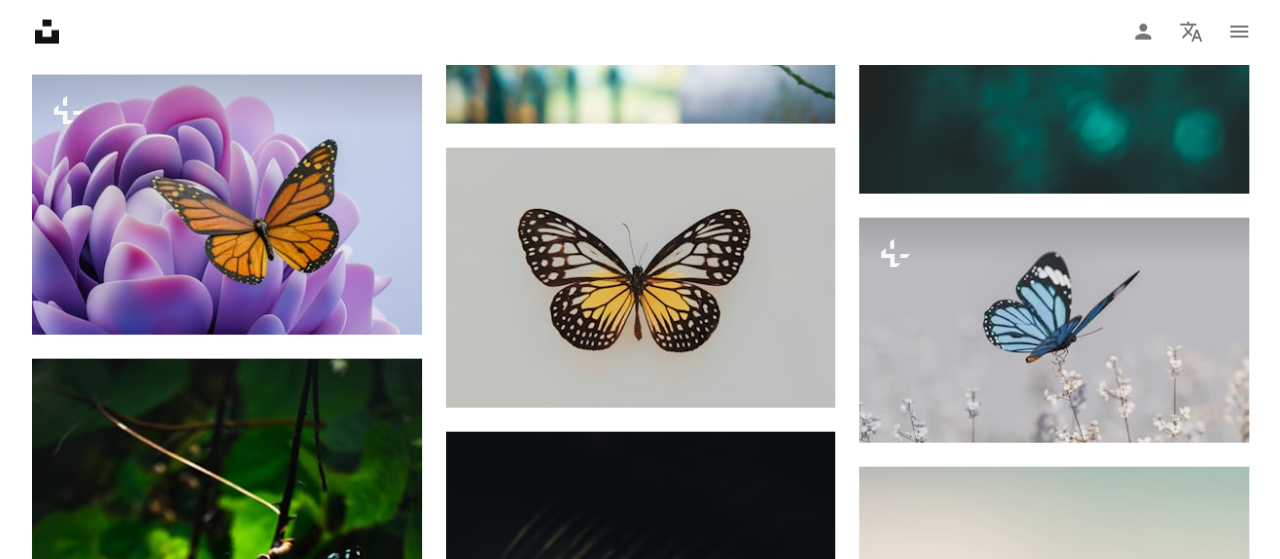 scroll, scrollTop: 2193, scrollLeft: 0, axis: vertical 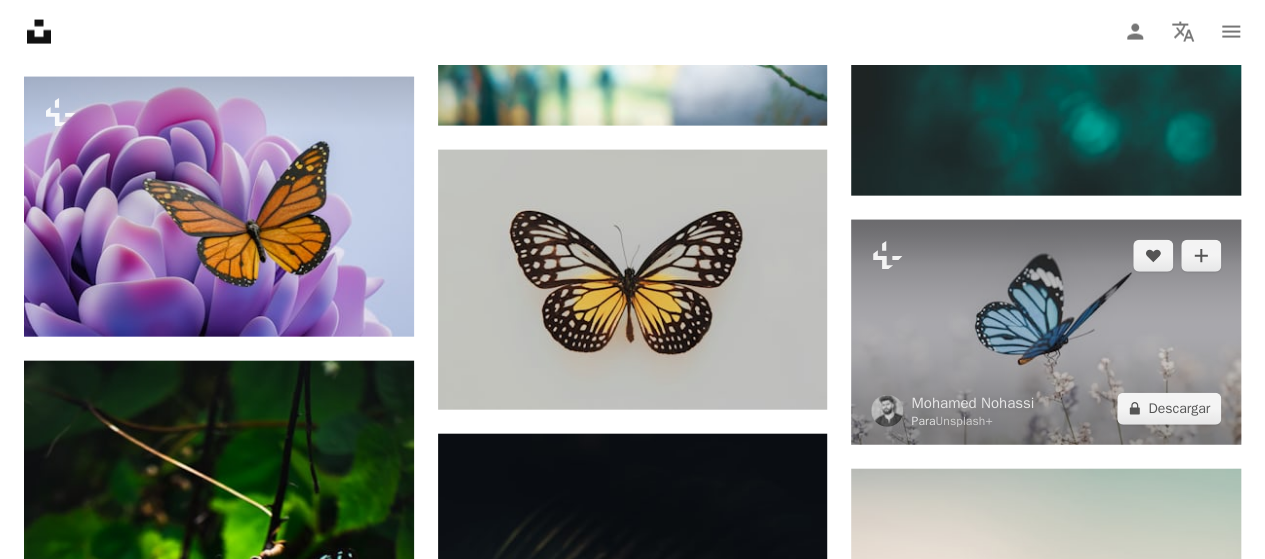 click at bounding box center (1046, 332) 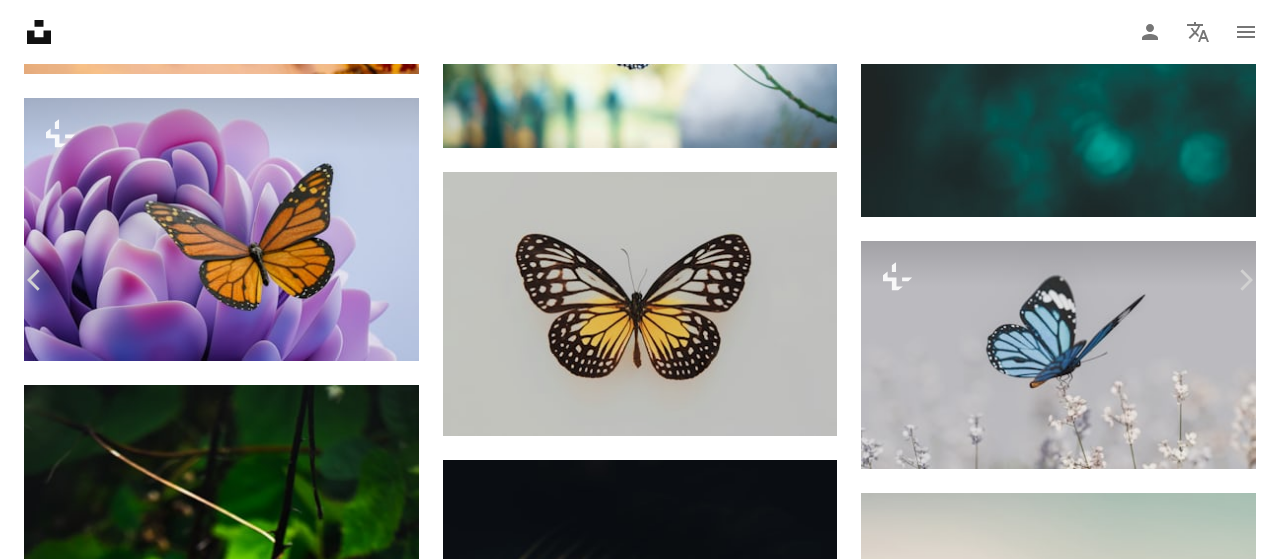 scroll, scrollTop: 3404, scrollLeft: 0, axis: vertical 